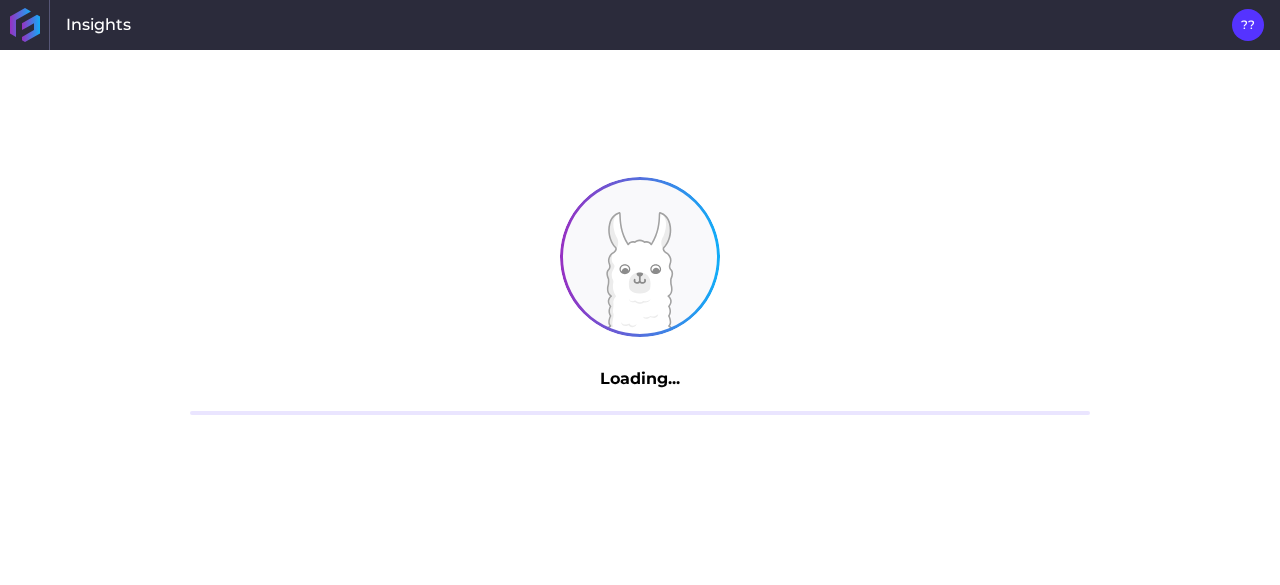 scroll, scrollTop: 0, scrollLeft: 0, axis: both 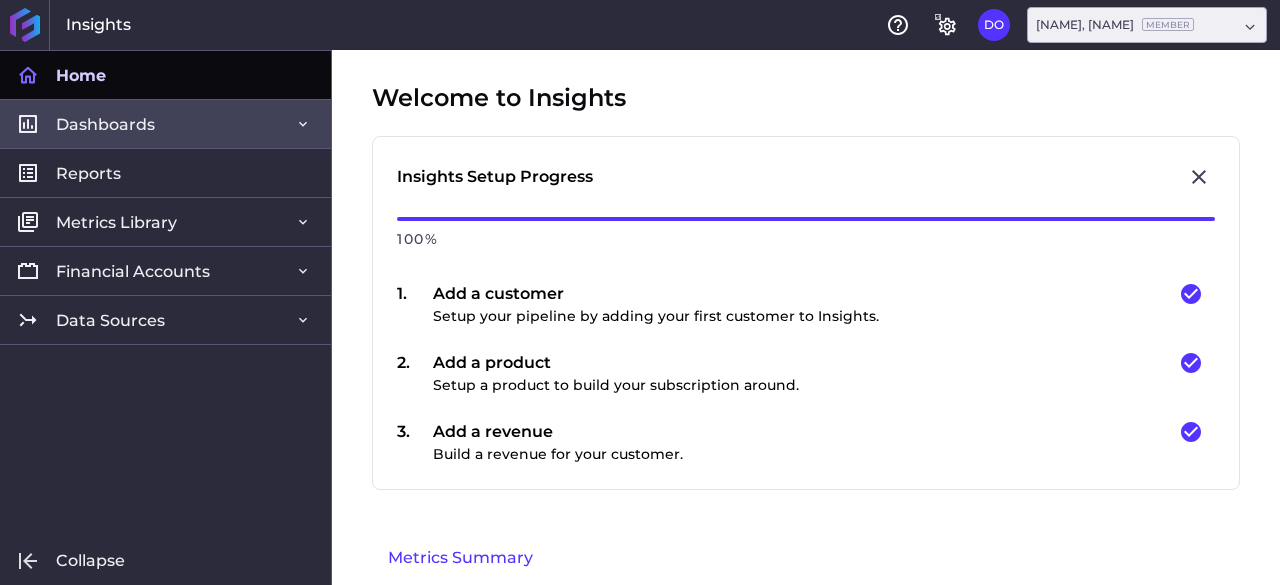 click on "Dashboards" at bounding box center (165, 123) 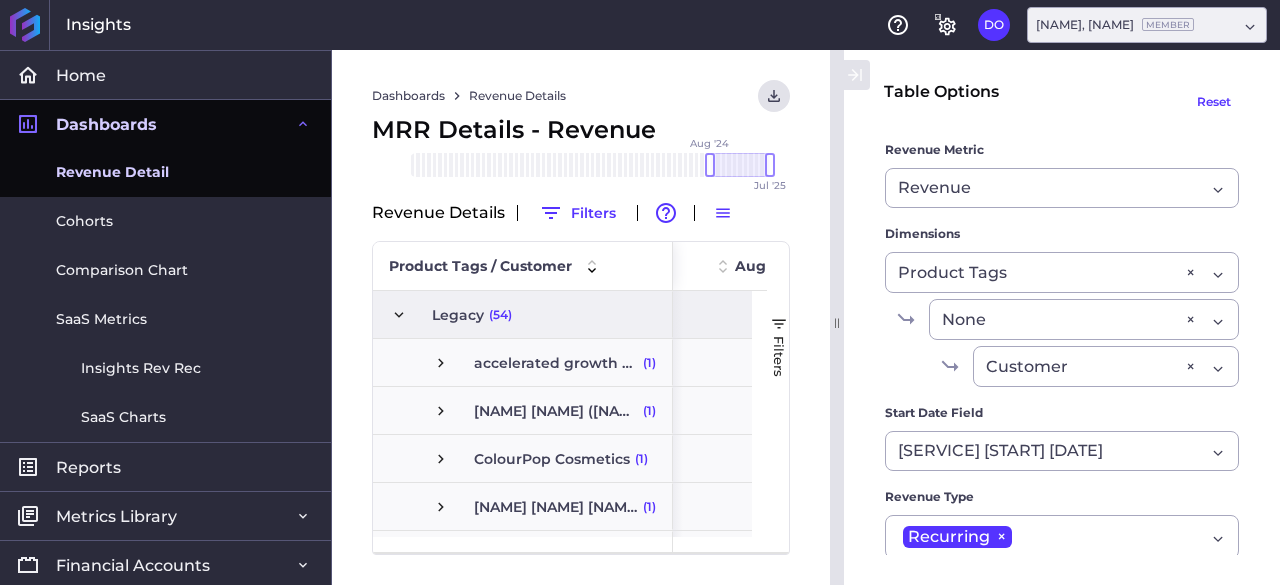 click on "Revenue Detail" at bounding box center (165, 172) 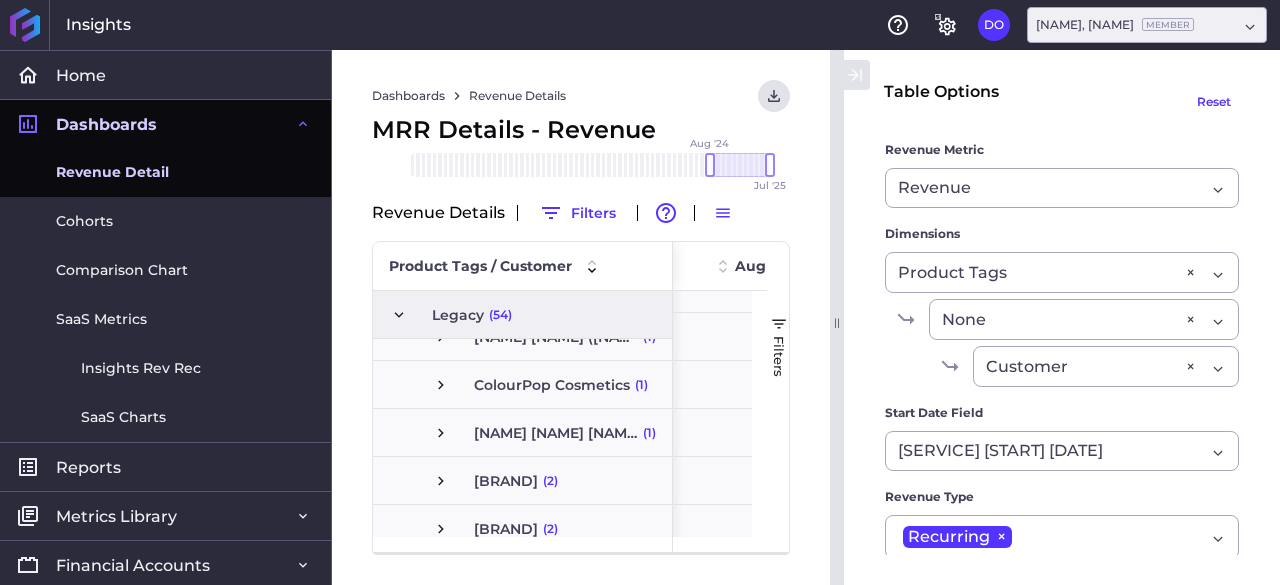scroll, scrollTop: 199, scrollLeft: 0, axis: vertical 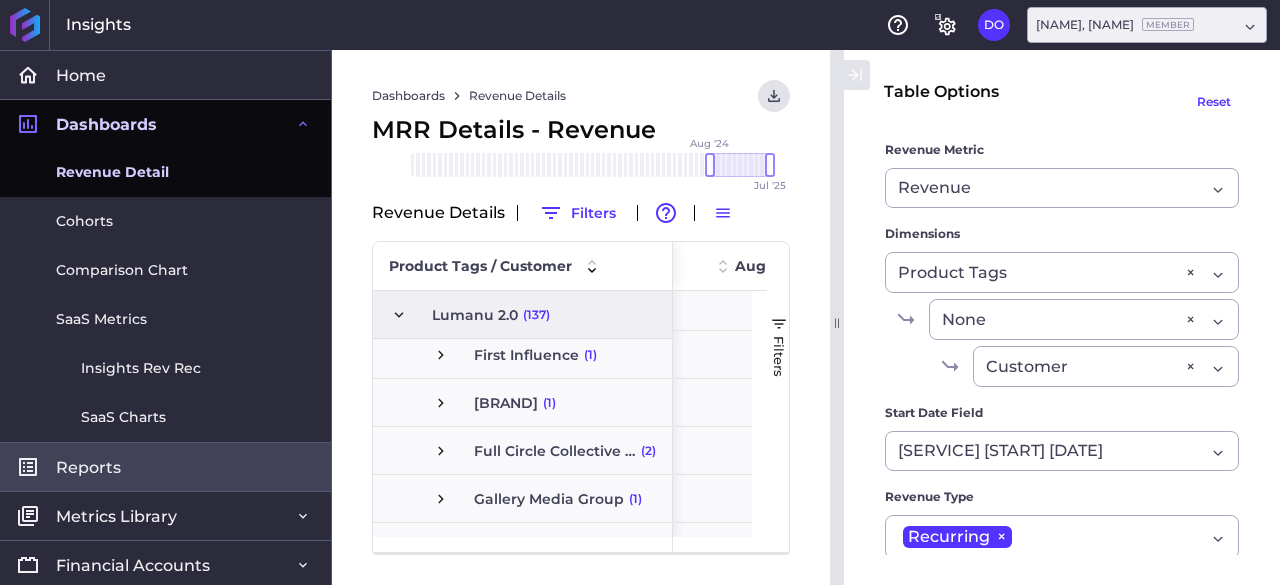 click on "Reports" at bounding box center [165, 466] 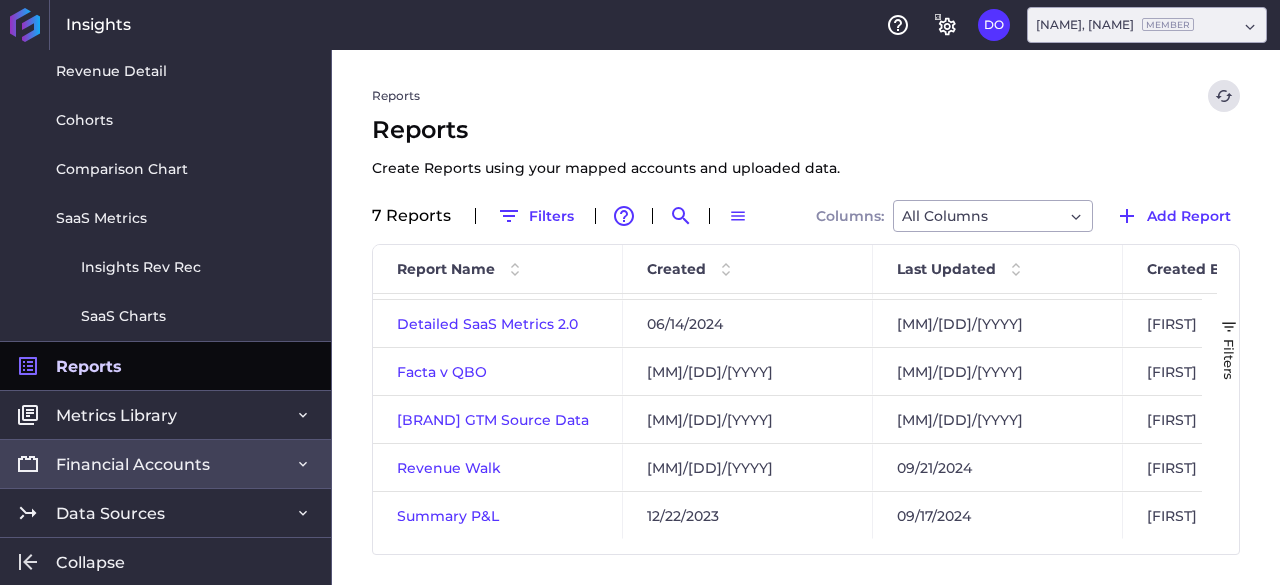 click on "Financial Accounts" at bounding box center (165, 463) 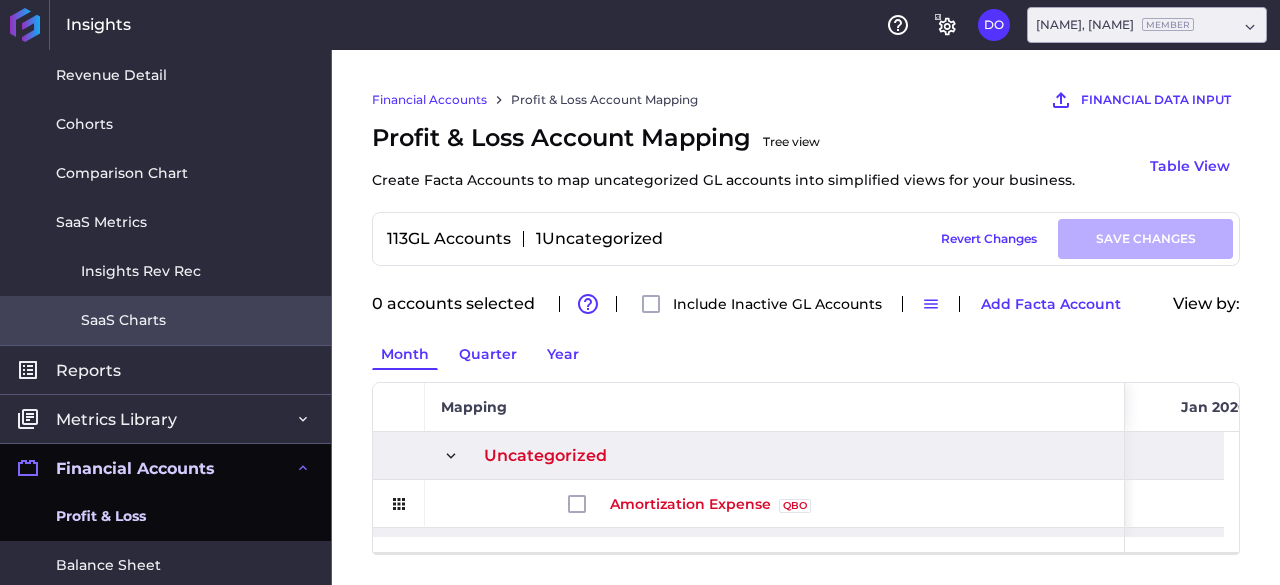 click on "SaaS Charts" at bounding box center [165, 320] 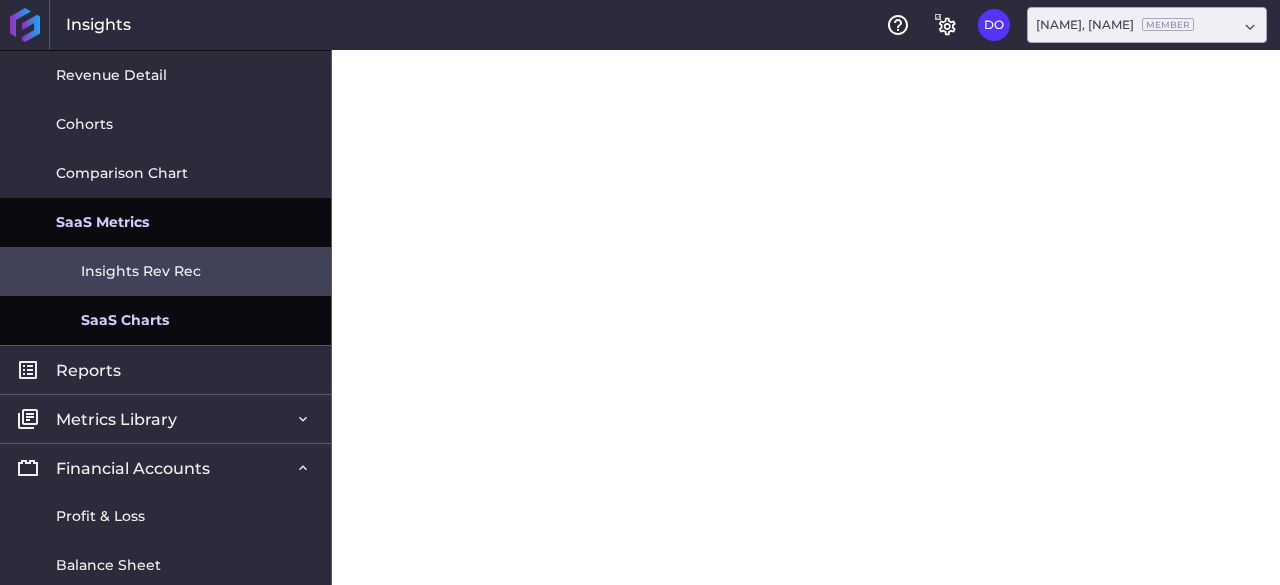 click on "Insights Rev Rec" at bounding box center (165, 271) 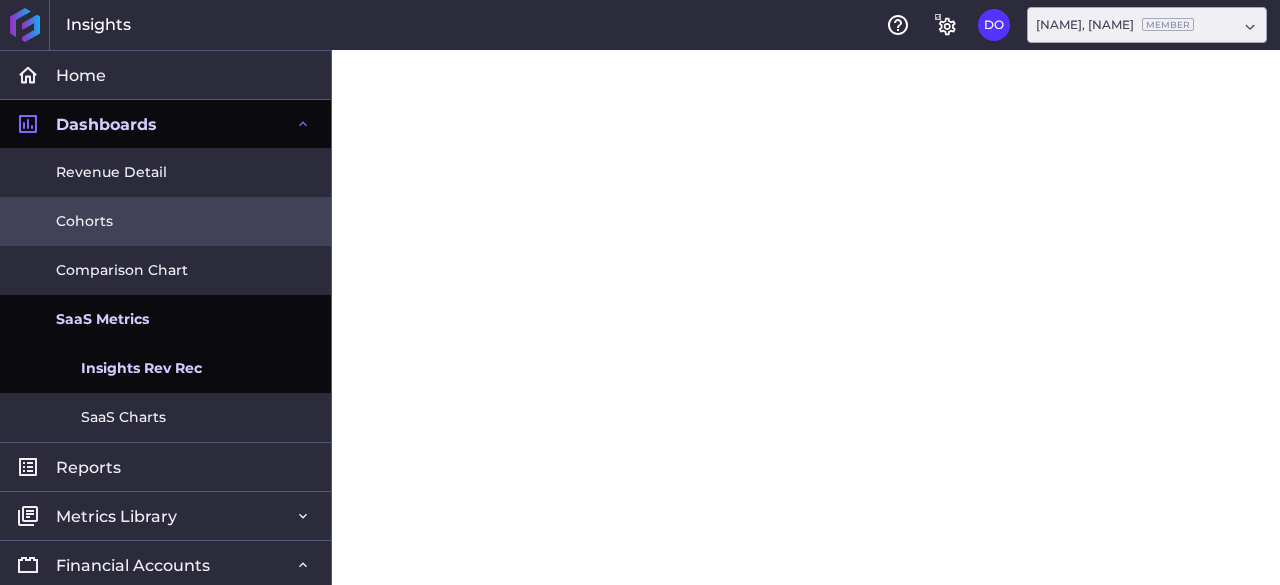 click on "Cohorts" at bounding box center (165, 221) 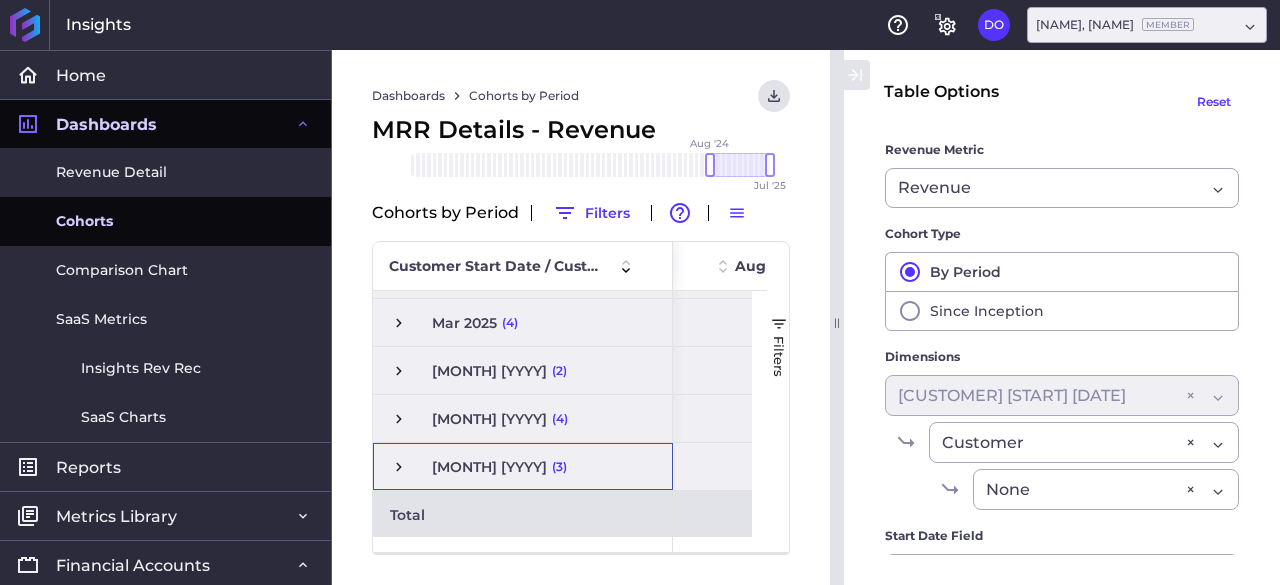 click on "(3)" at bounding box center (559, 467) 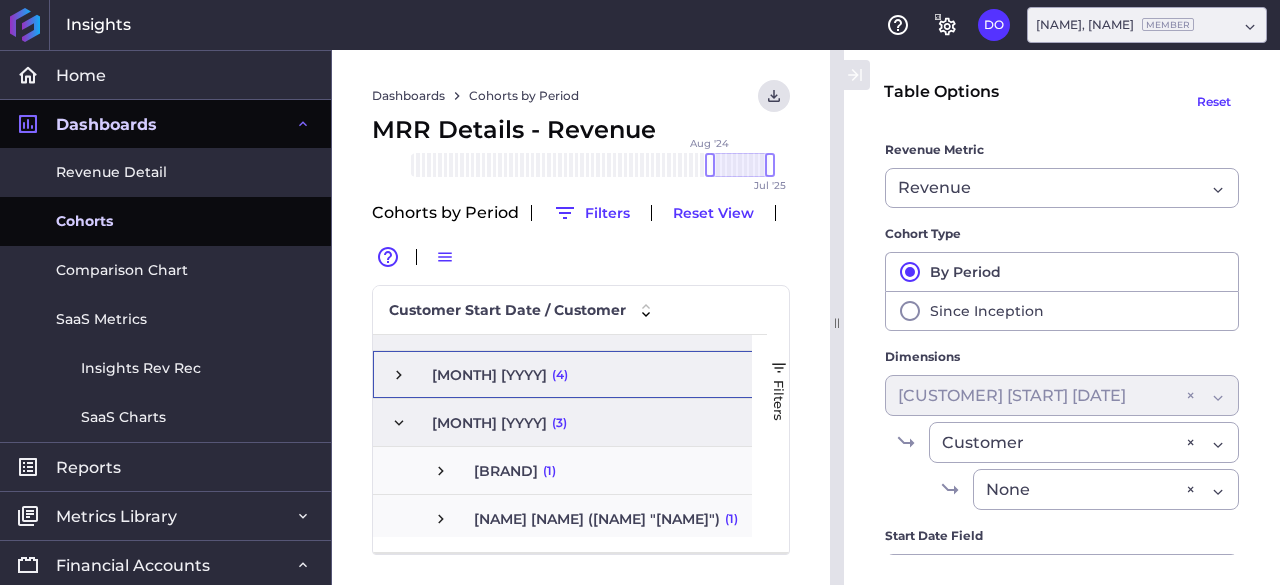 click on "[MONTH] [YYYY]" at bounding box center (489, 375) 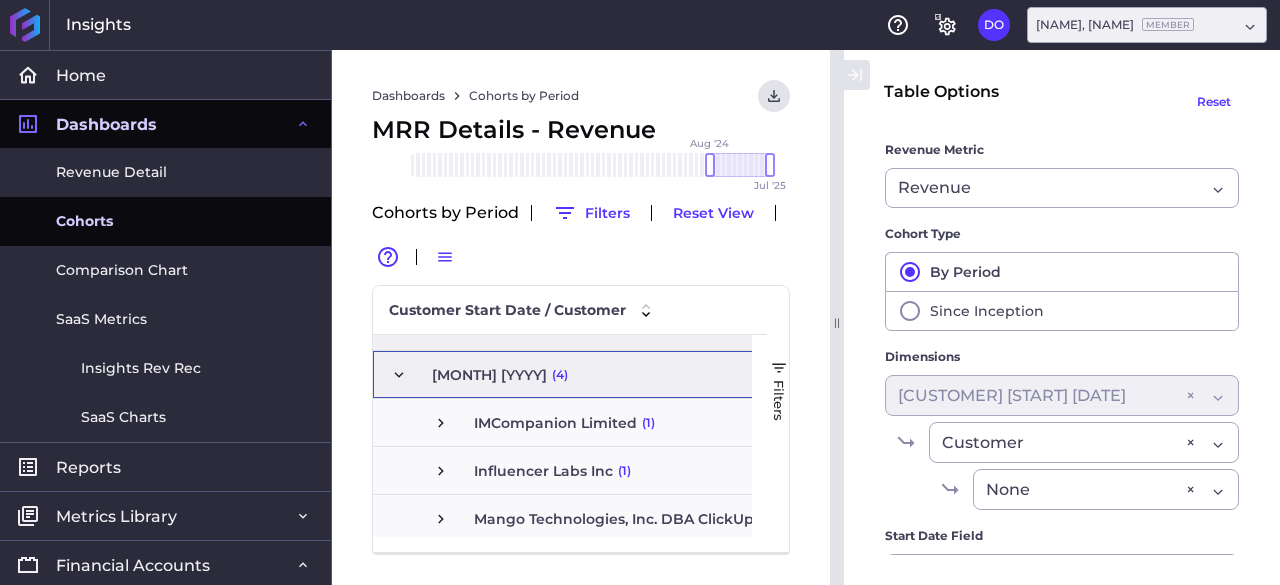 click on "(4)" at bounding box center [560, 375] 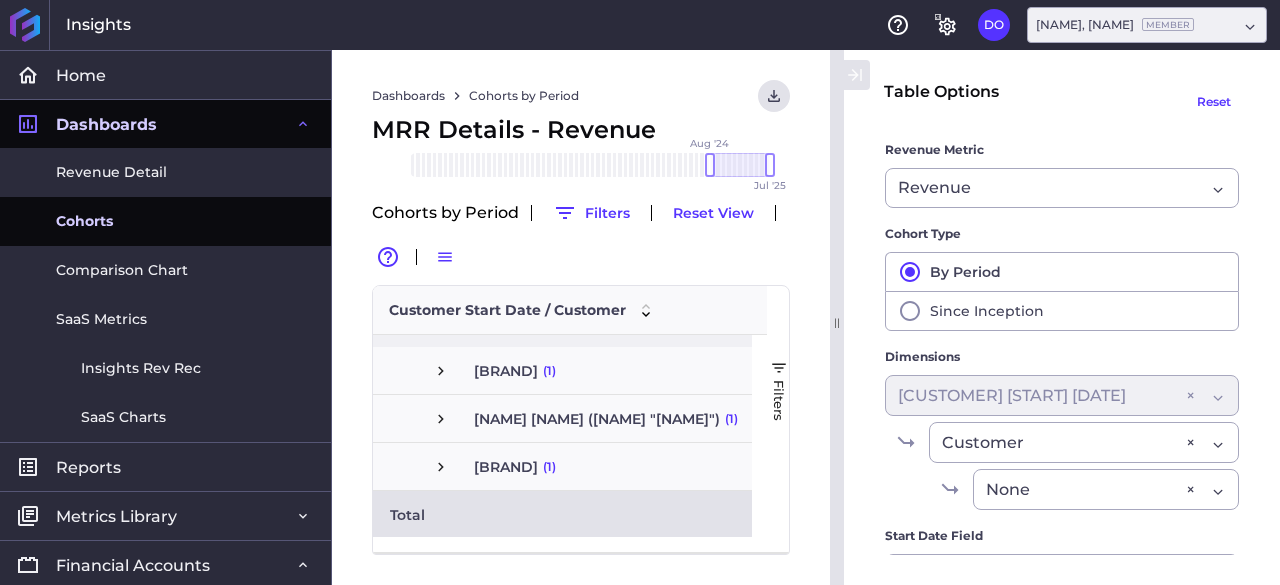 click on "Customer Start Date / Customer" at bounding box center [507, 310] 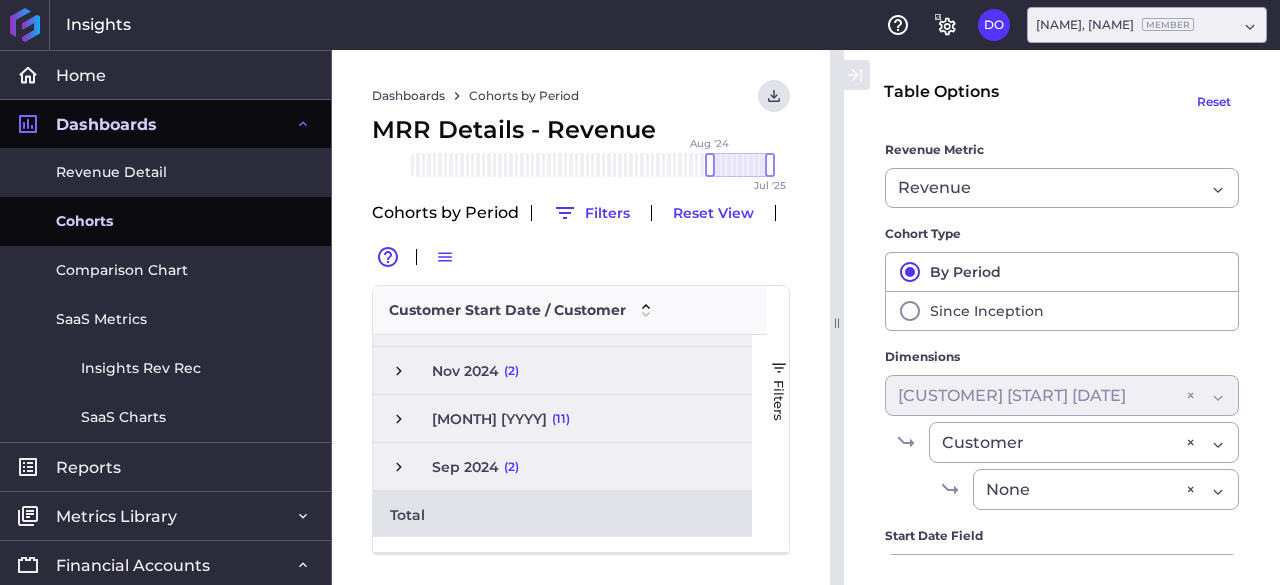 click on "Customer Start Date / Customer" at bounding box center (507, 310) 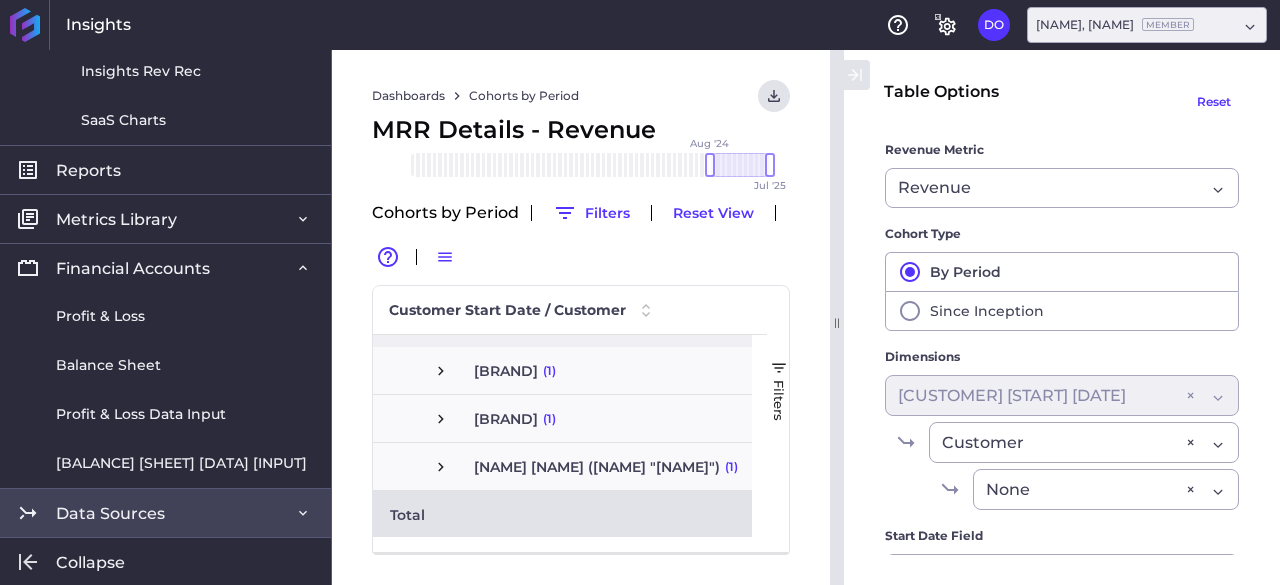 click on "Data Sources" at bounding box center (165, 512) 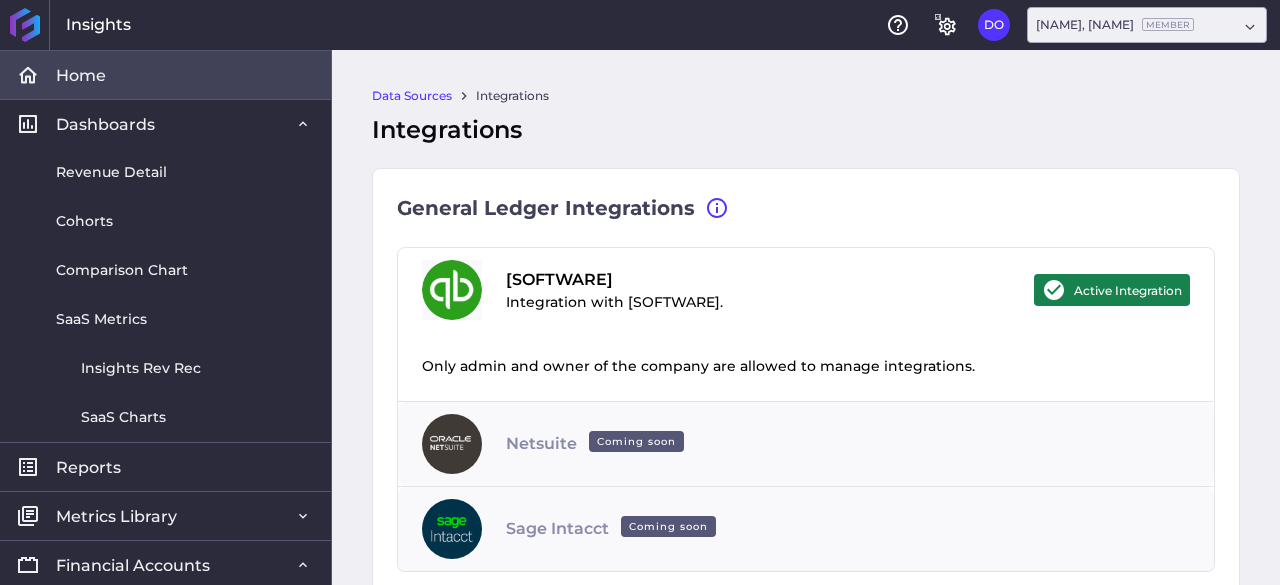 click on "Home" at bounding box center [165, 74] 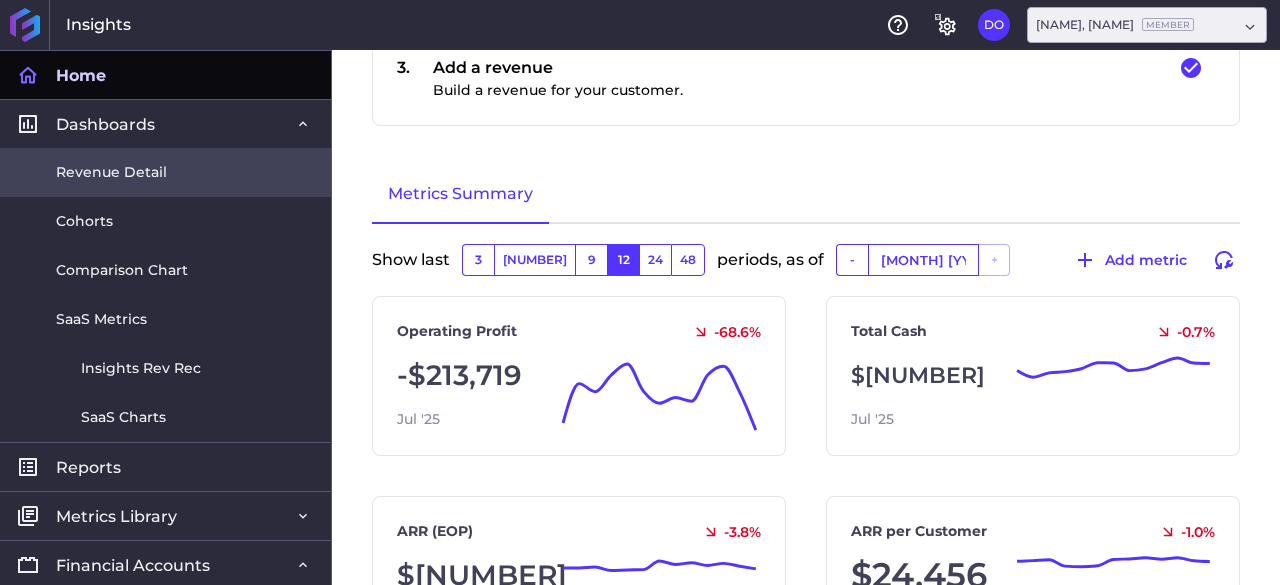 click on "Revenue Detail" at bounding box center [111, 172] 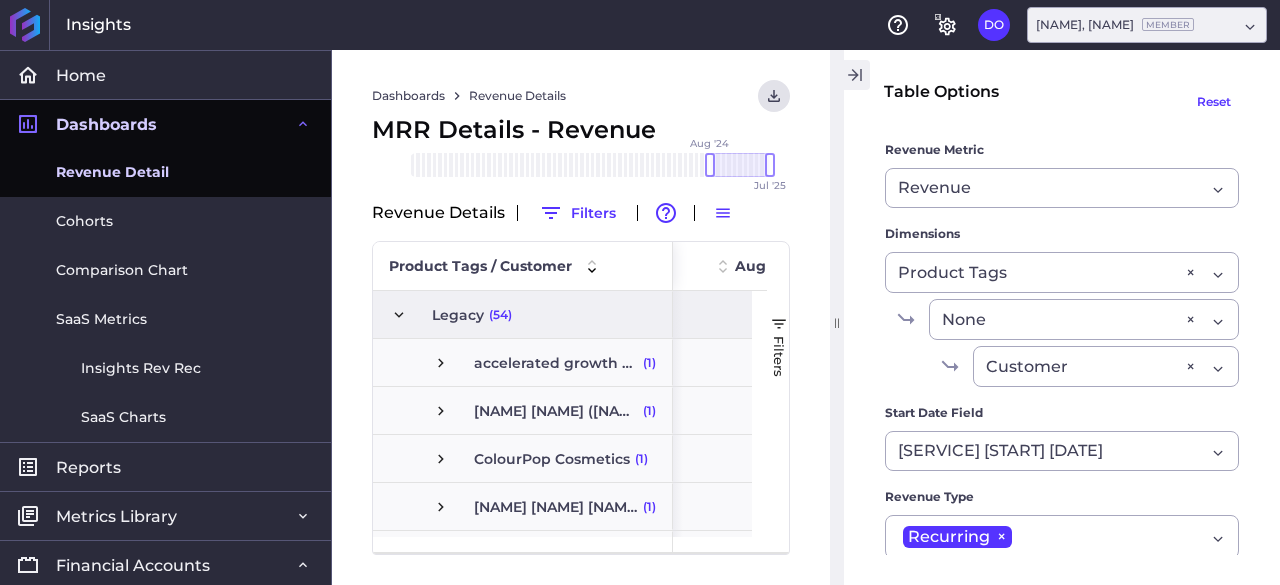 click 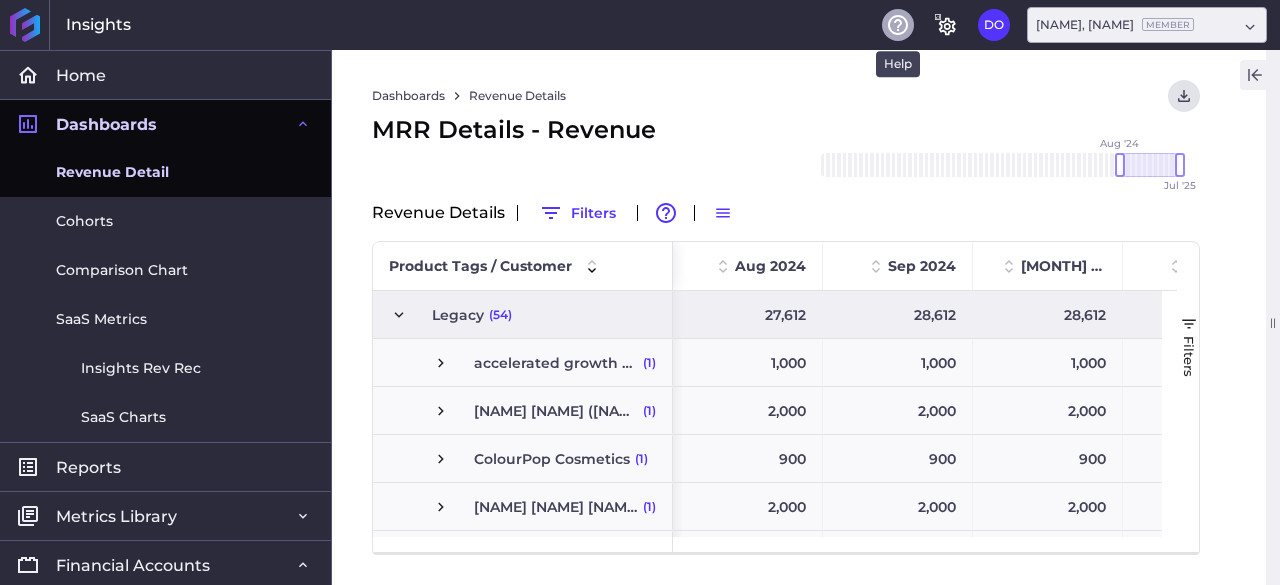 click 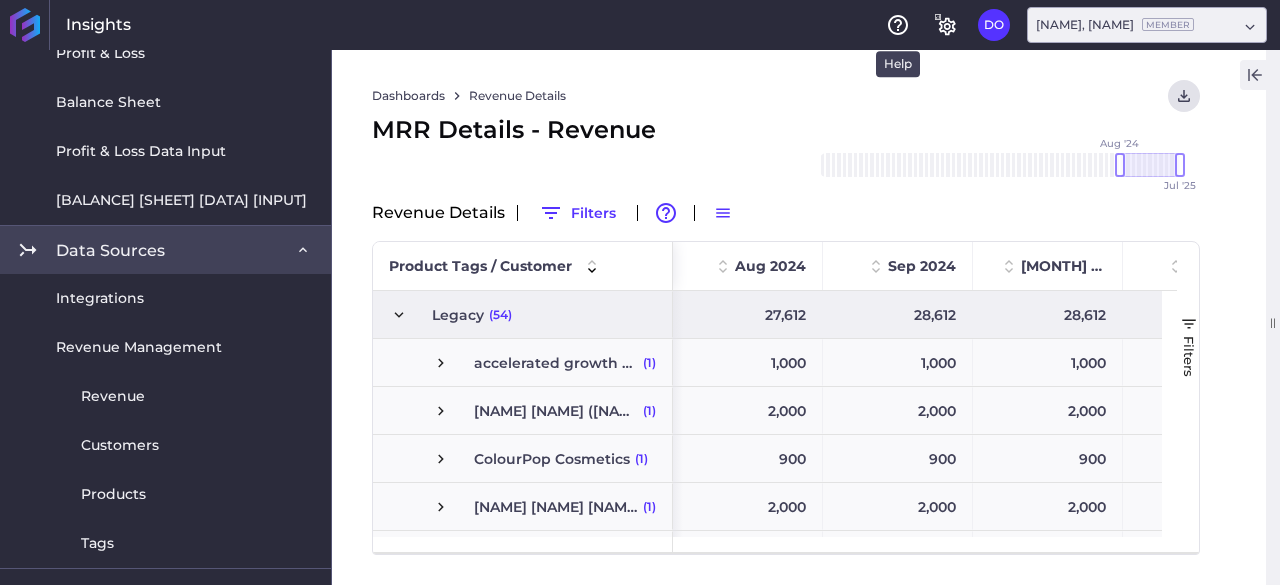 scroll, scrollTop: 591, scrollLeft: 0, axis: vertical 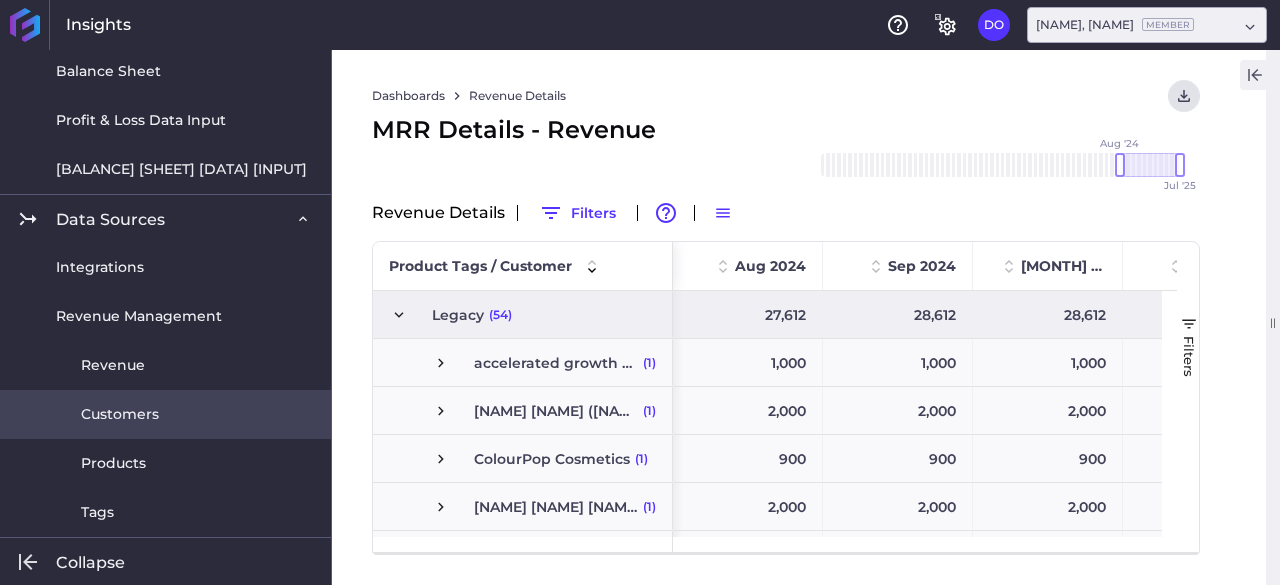 click on "Customers" at bounding box center (165, 414) 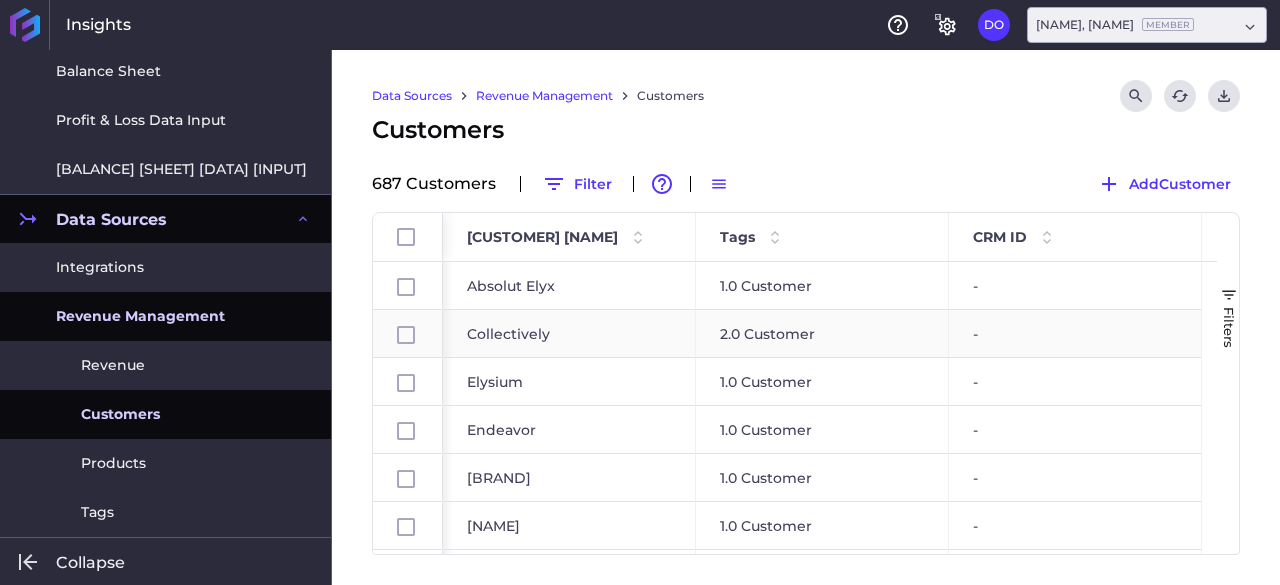 scroll, scrollTop: 192, scrollLeft: 0, axis: vertical 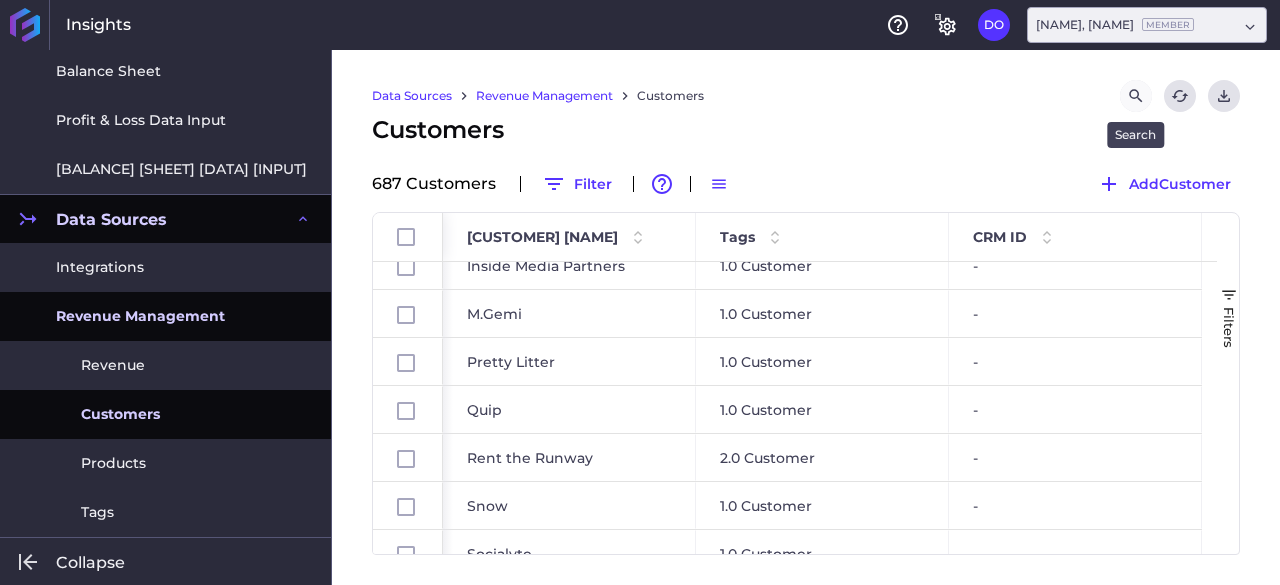 click 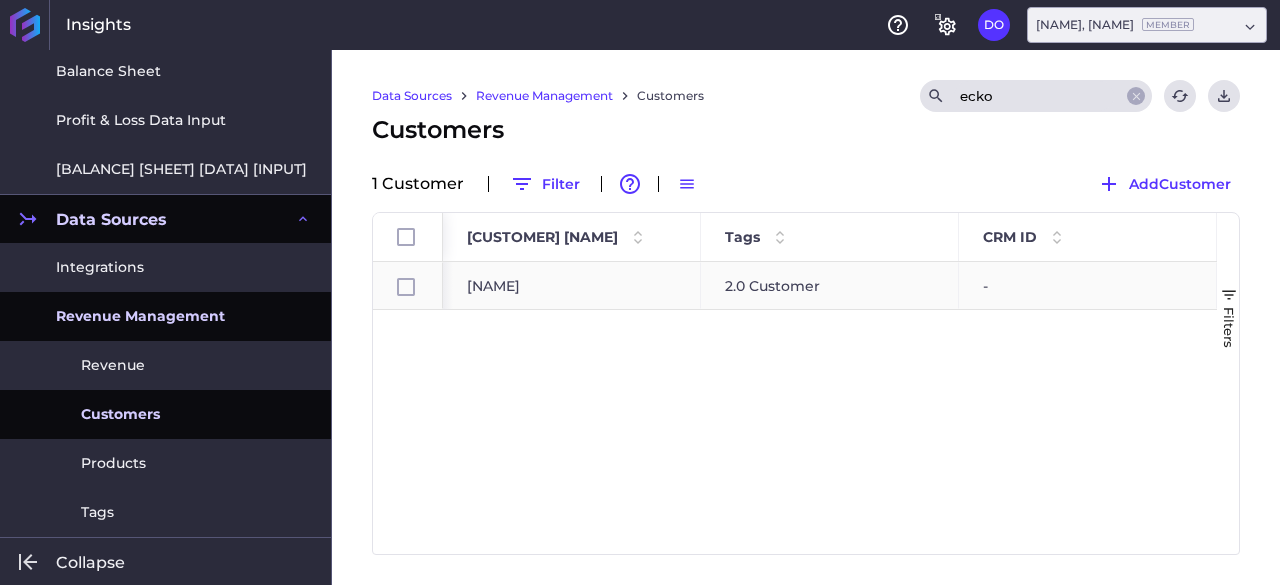 type on "ecko" 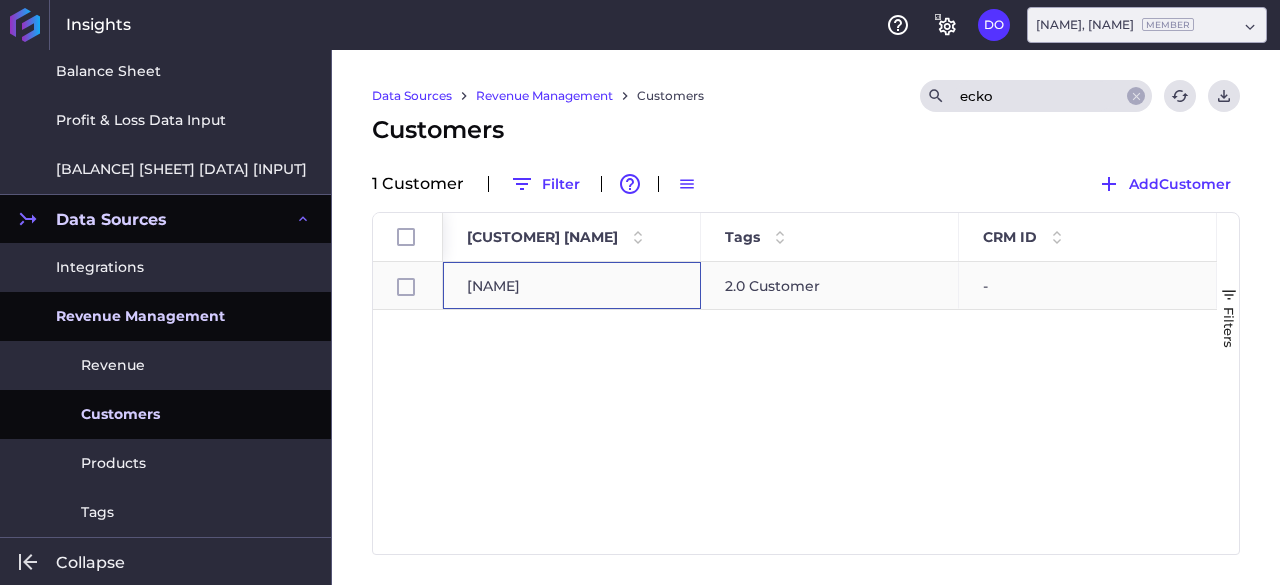 click on "[NAME]" at bounding box center [572, 285] 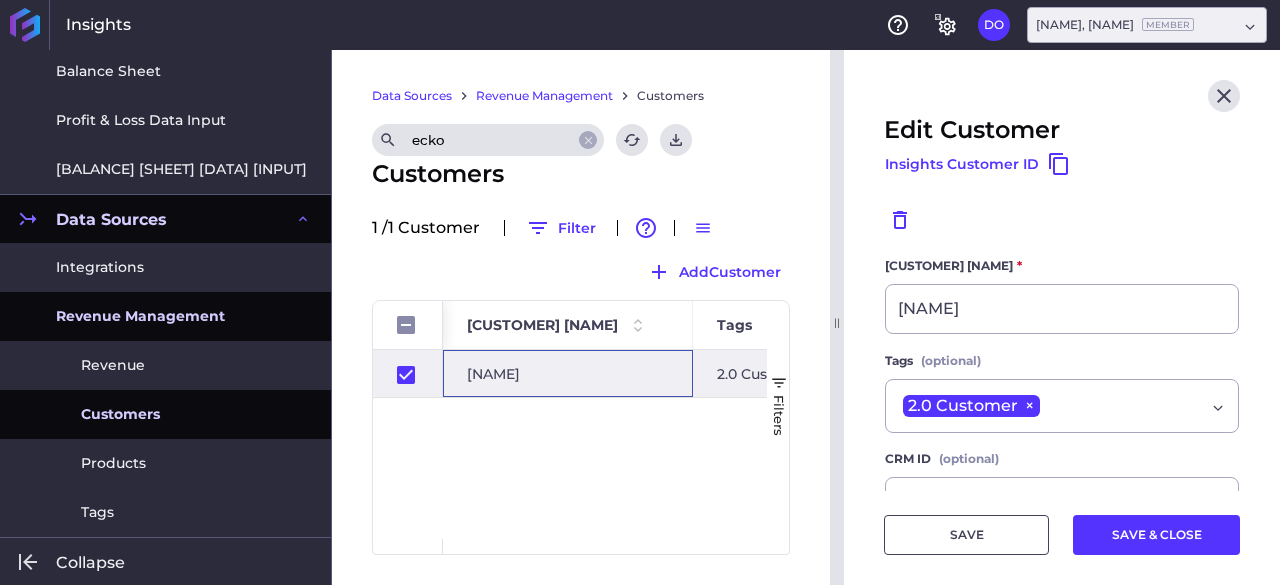 scroll, scrollTop: 0, scrollLeft: 401, axis: horizontal 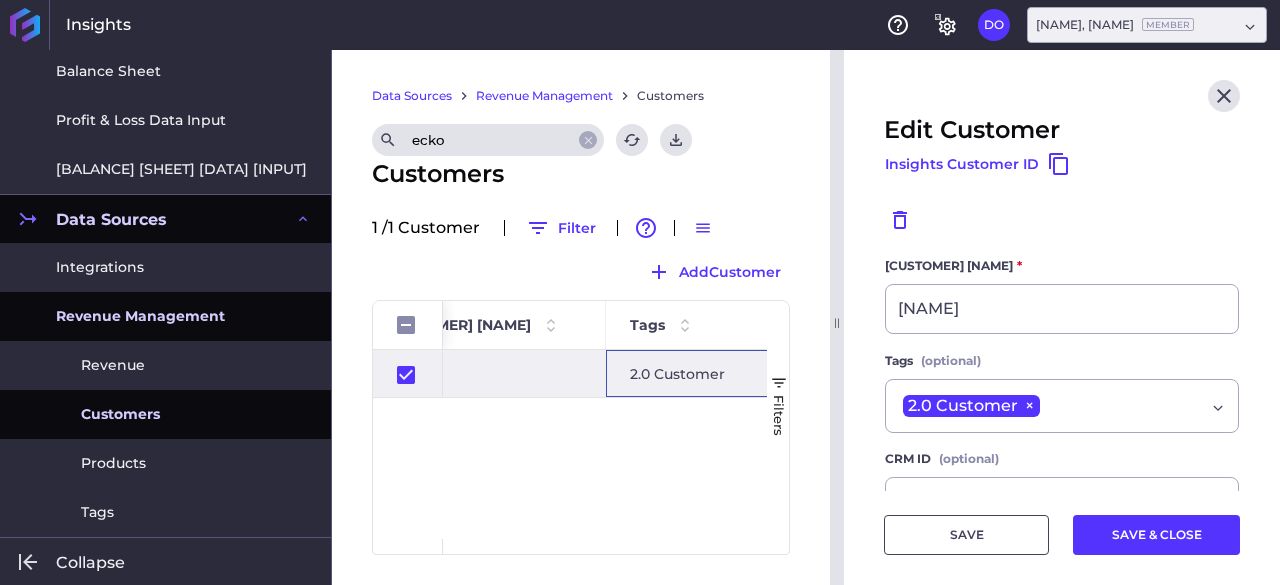 click on "2.0 Customer" at bounding box center [731, 373] 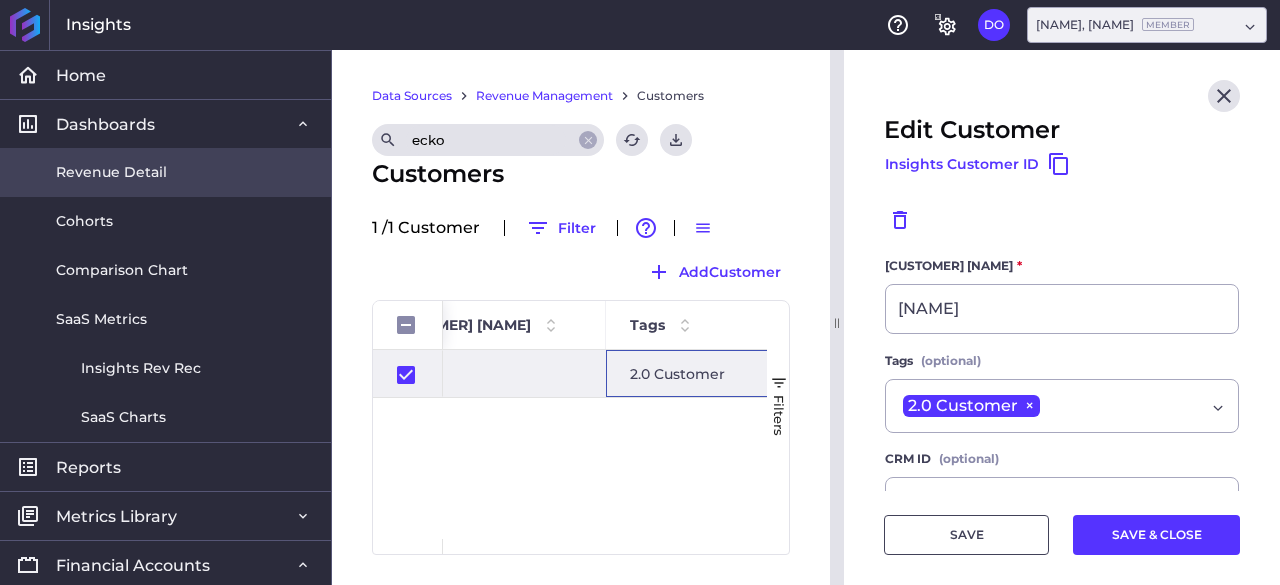 click on "Revenue Detail" at bounding box center [165, 172] 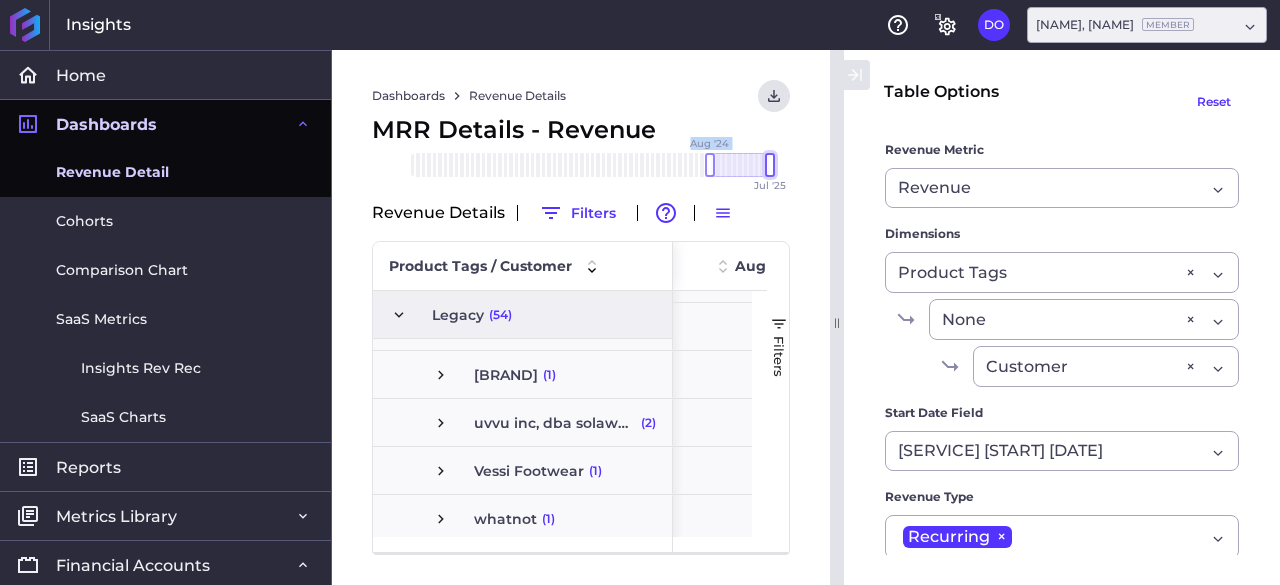 click on "[MONTH] '20 [MONTH] '20 [MONTH] '20 [MONTH] '20 [MONTH] '20 [MONTH] '20 [MONTH] '20 [MONTH] '20 [MONTH] '20 [MONTH] '20 [MONTH] '20 [MONTH] '20 [MONTH] '21 [MONTH] '21 [MONTH] '21 [MONTH] '21 [MONTH] '21 [MONTH] '21 [MONTH] '21 [MONTH] '21 [MONTH] '21 [MONTH] '21 [MONTH] '21 [MONTH] '21 [MONTH] '22 [MONTH] '22 [MONTH] '22 [MONTH] '22 [MONTH] '22 [MONTH] '22 [MONTH] '22 [MONTH] '22 [MONTH] '22 [MONTH] '22 [MONTH] '22 [MONTH] '22 [MONTH] '23 [MONTH] '23 [MONTH] '23 [MONTH] '23 [MONTH] '23 [MONTH] '23 [MONTH] '23 [MONTH] '23 [MONTH] '23 [MONTH] '23 [MONTH] '23 [MONTH] '24 [MONTH] '24 [MONTH] '24 [MONTH] '24 [MONTH] '24 [MONTH] '24 [MONTH] '24 [MONTH] '24 [MONTH] '24 [MONTH] '24 [MONTH] '24 [MONTH] '25 [MONTH] '25 [MONTH] '25 [MONTH] '25 [MONTH] '25 [MONTH] '25" at bounding box center [590, 165] 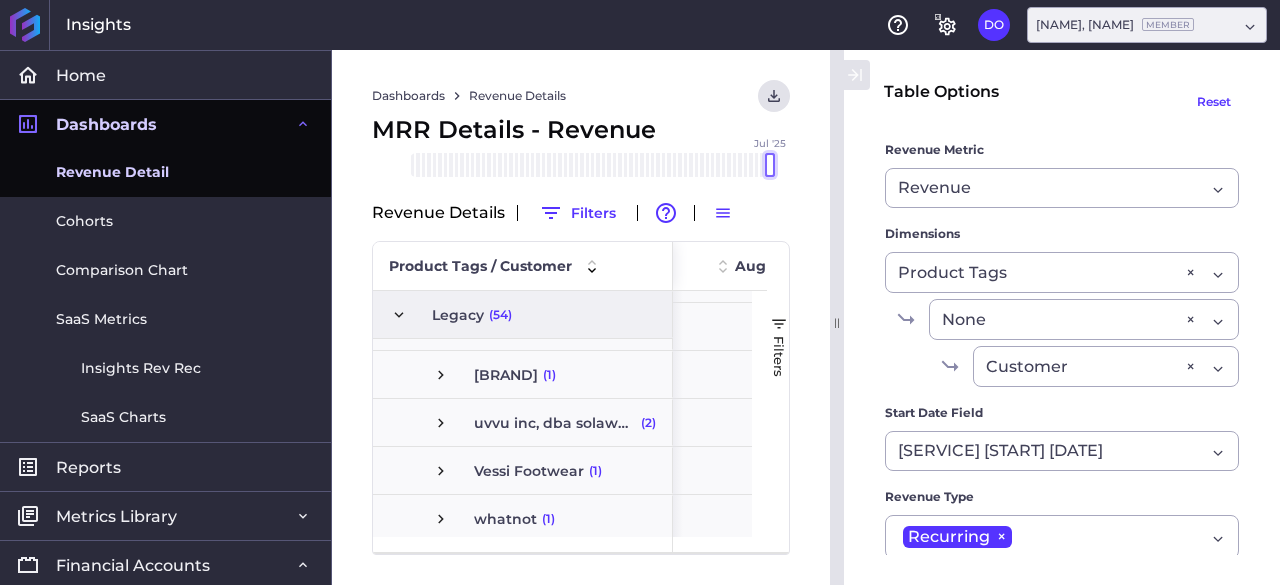 drag, startPoint x: 707, startPoint y: 165, endPoint x: 778, endPoint y: 167, distance: 71.02816 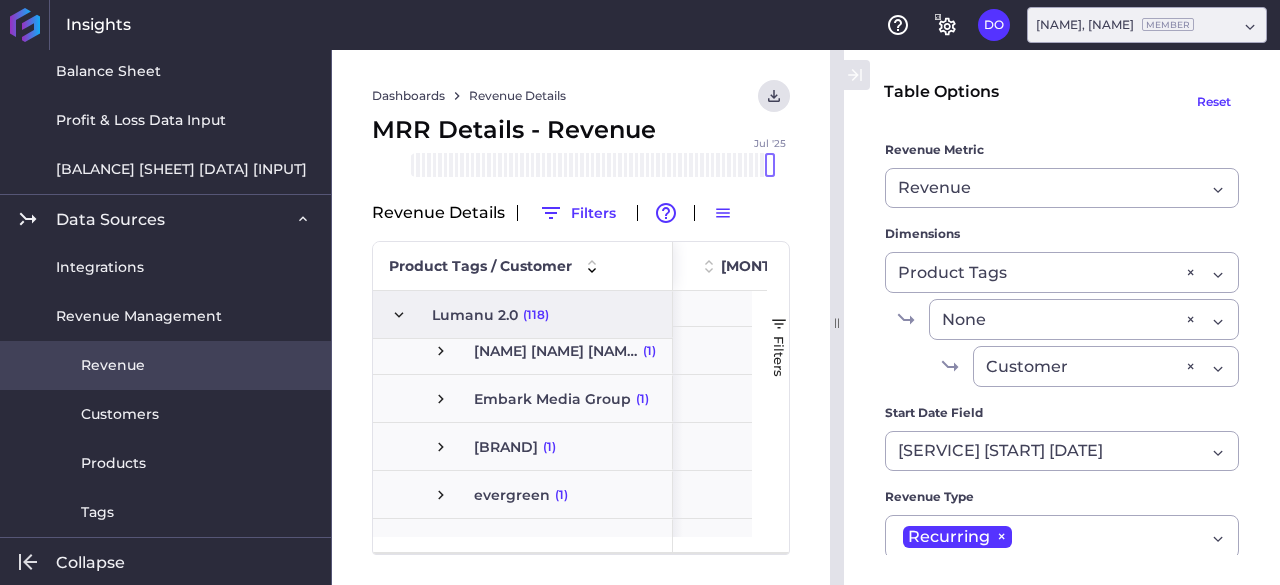 click on "Revenue" at bounding box center (113, 365) 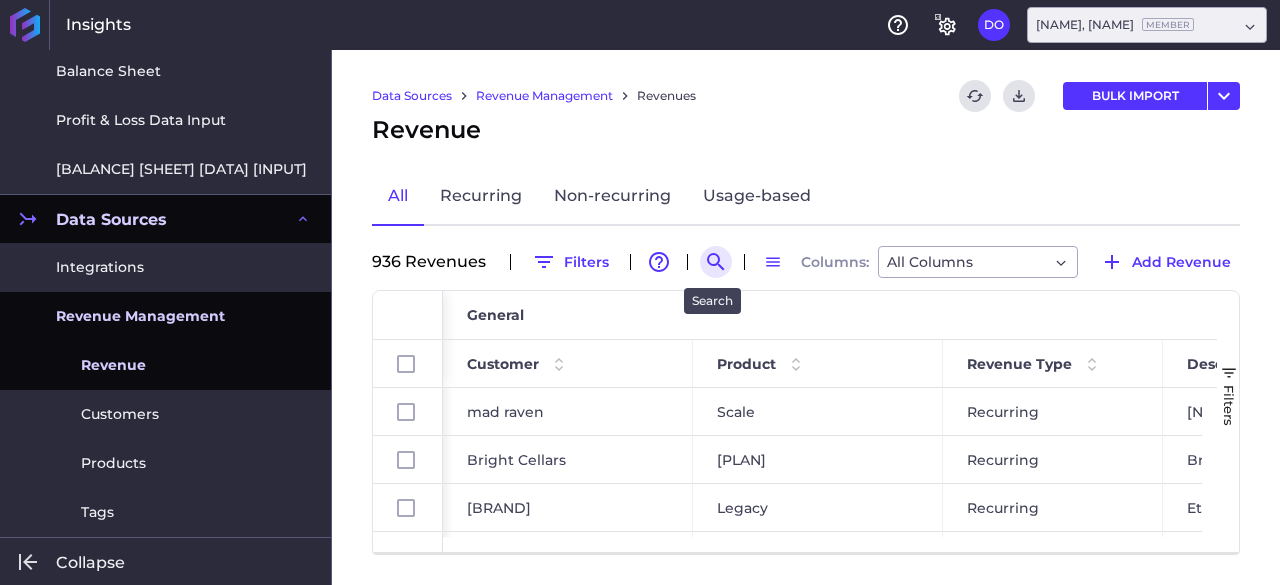 click 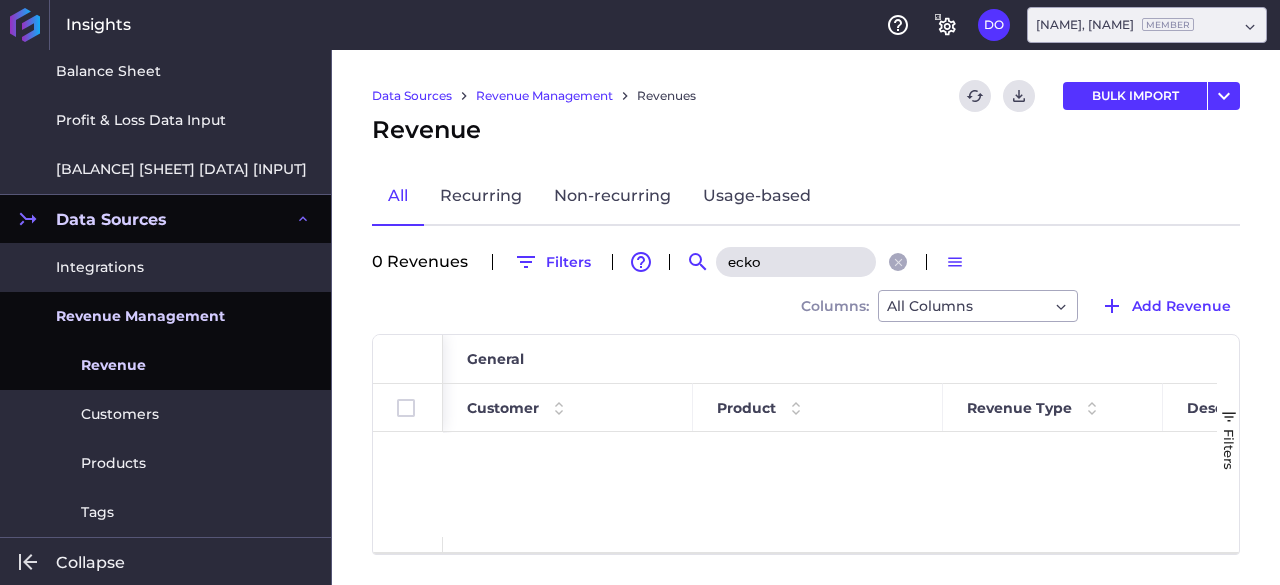 type on "ecko" 